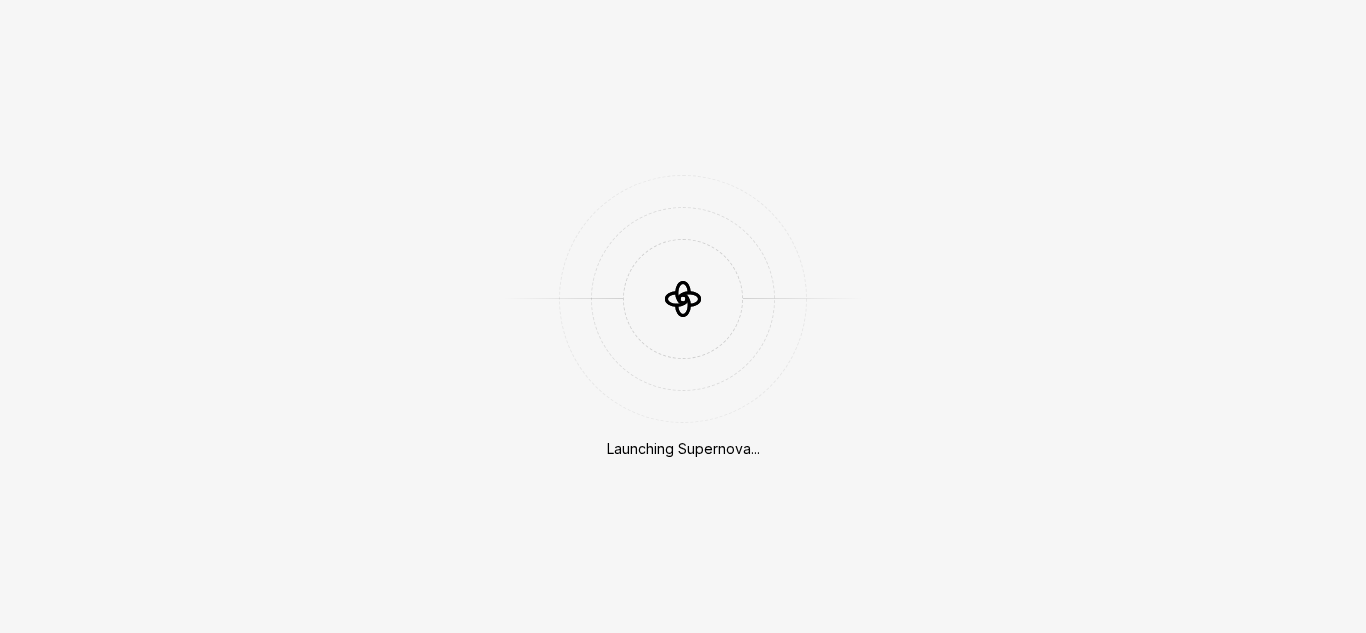 scroll, scrollTop: 0, scrollLeft: 0, axis: both 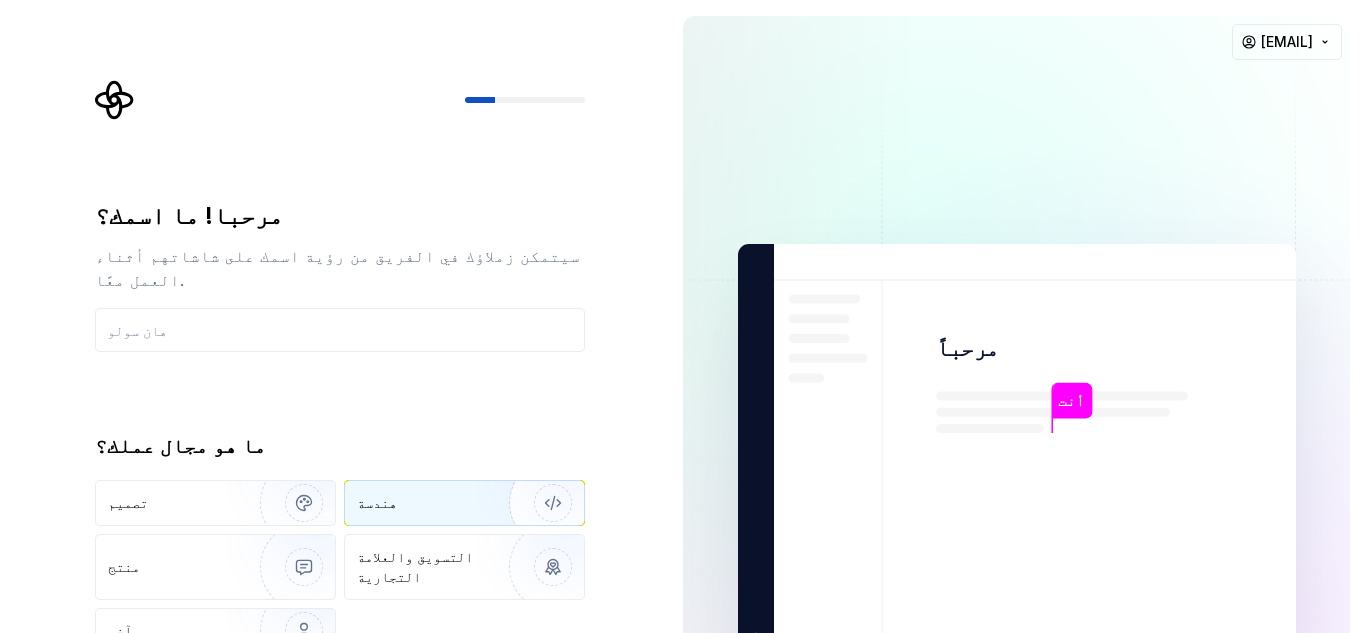 click on "هندسة" at bounding box center [417, 503] 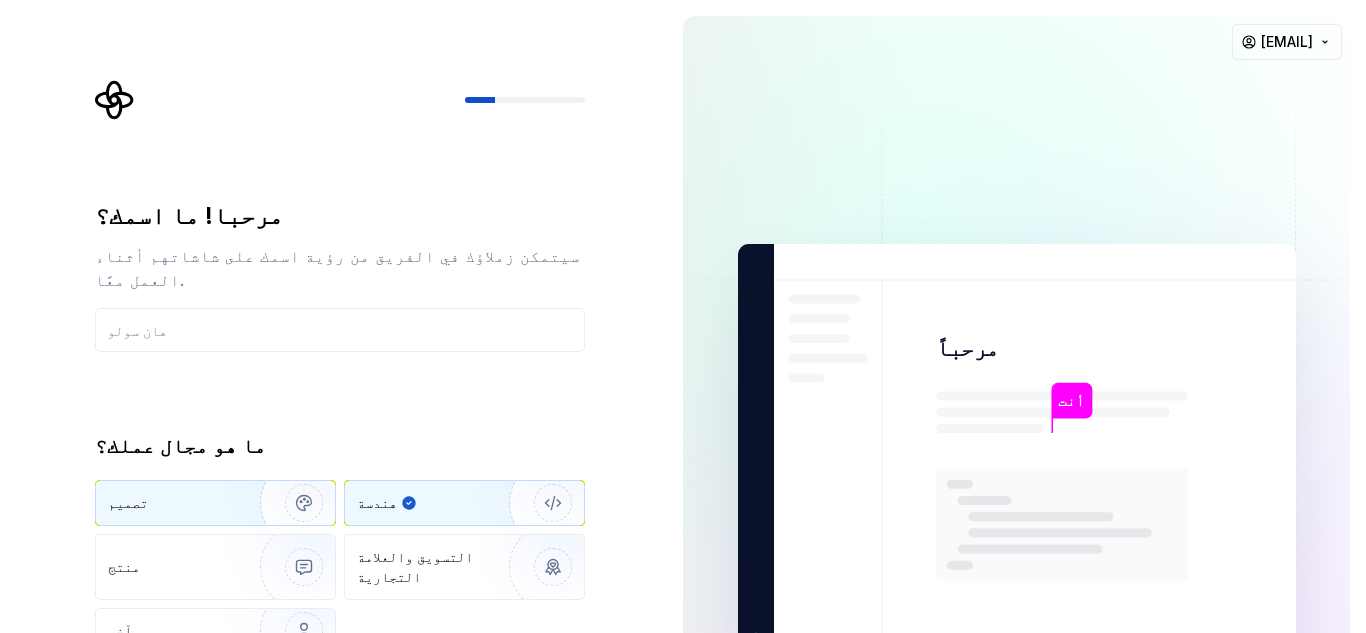 click at bounding box center (291, 503) 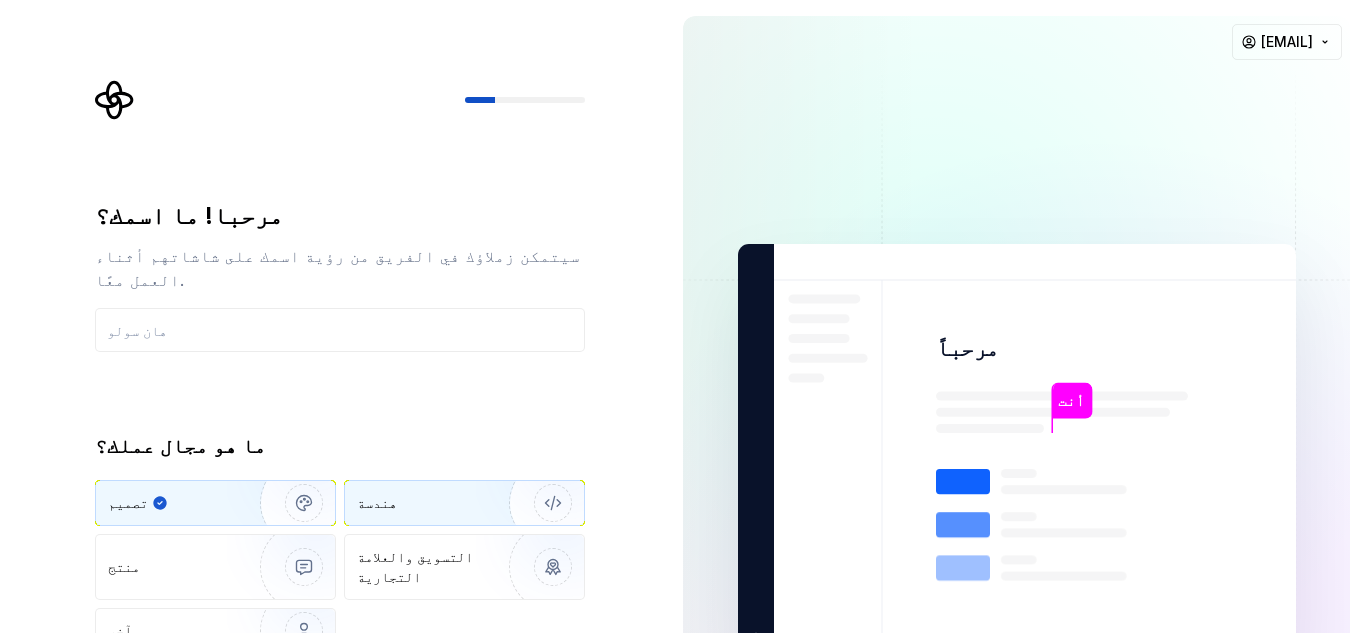 click on "هندسة" at bounding box center (417, 503) 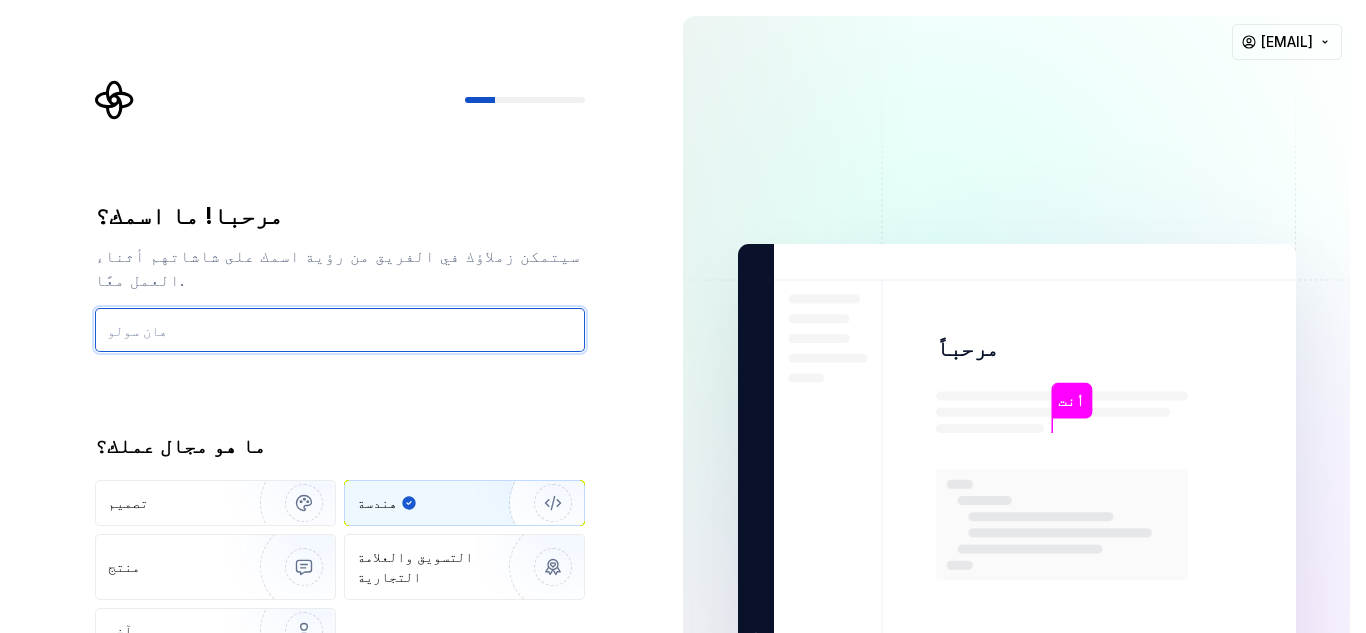 click at bounding box center (340, 330) 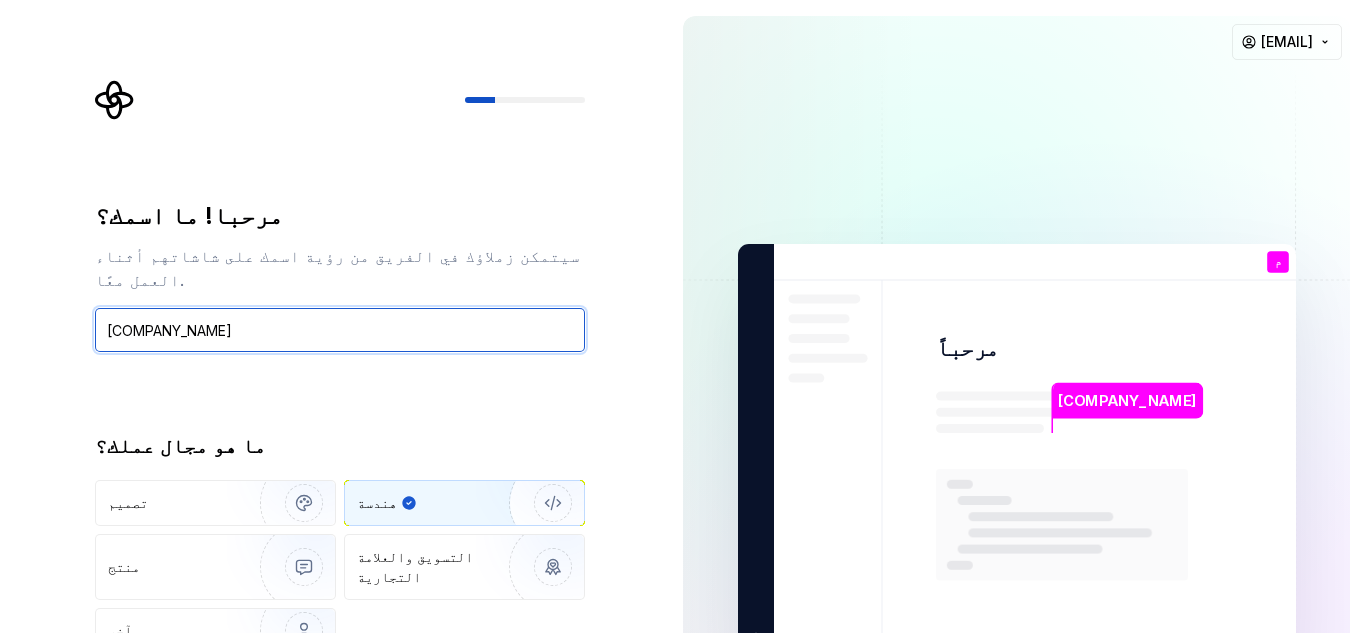type on "[COMPANY_NAME]" 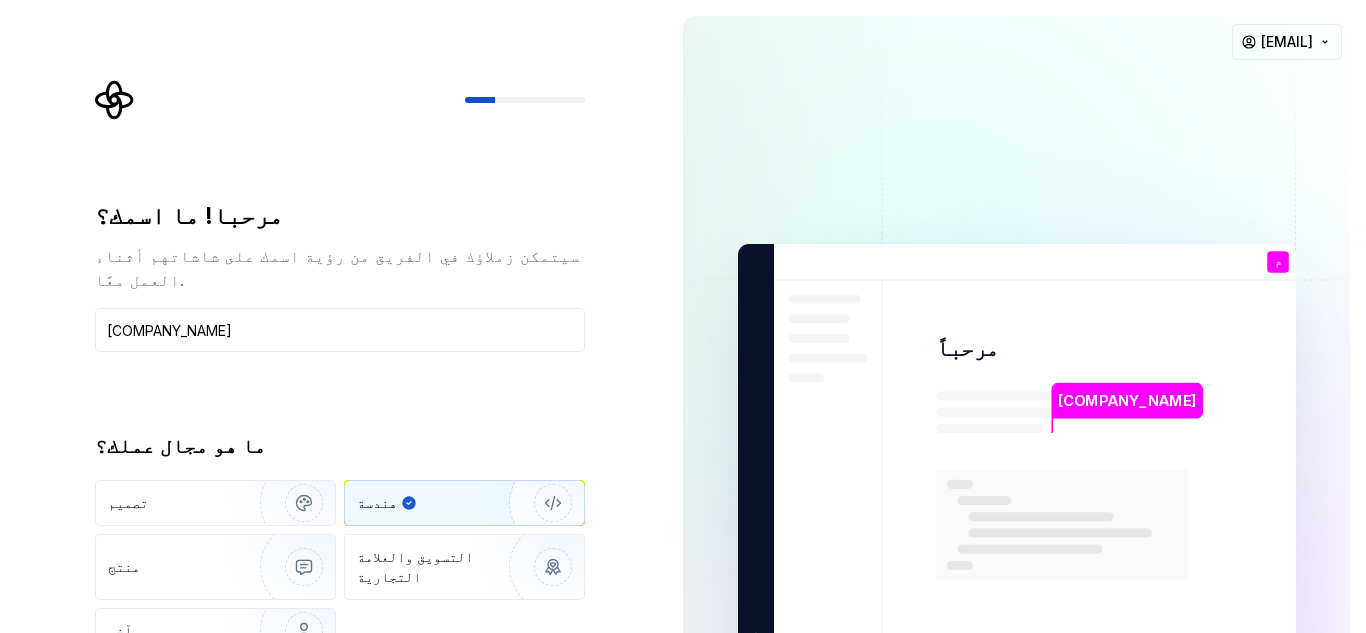 click on "مرحبا! ما اسمك؟ سيتمكن زملاؤك في الفريق من رؤية اسمك على شاشاتهم أثناء العمل معًا. [INITIALS] ما هو مجال عملك؟ تصميم هندسة منتج التسويق والعلامة التجارية آخر" at bounding box center [340, 427] 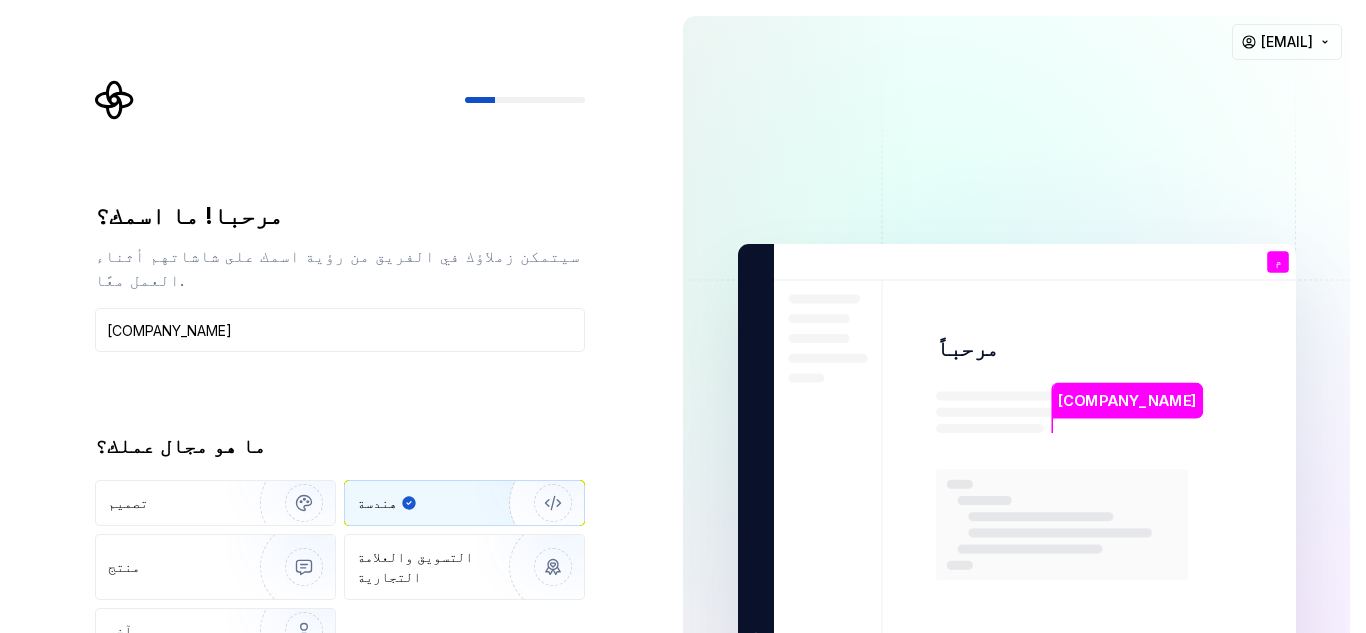 click on "مرحبا! ما اسمك؟ سيتمكن زملاؤك في الفريق من رؤية اسمك على شاشاتهم أثناء العمل معًا. [INITIALS] ما هو مجال عملك؟ تصميم هندسة منتج التسويق والعلامة التجارية آخر يكمل" at bounding box center [333, 451] 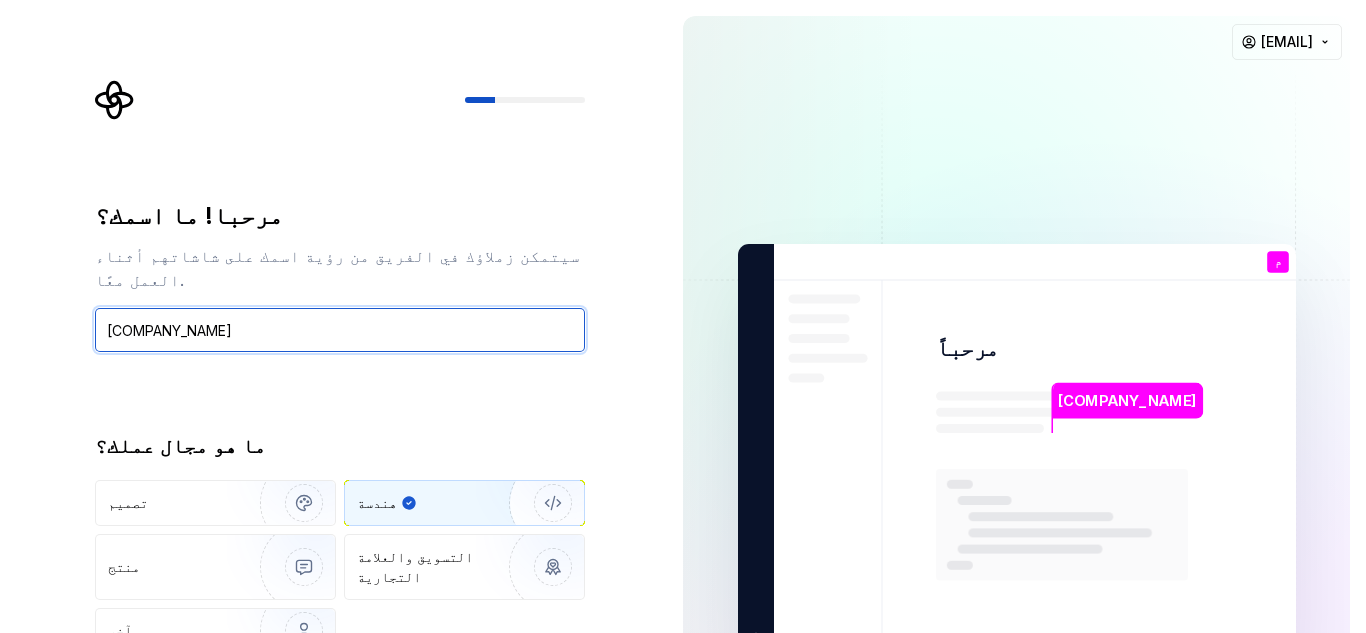 click on "[COMPANY_NAME]" at bounding box center (340, 330) 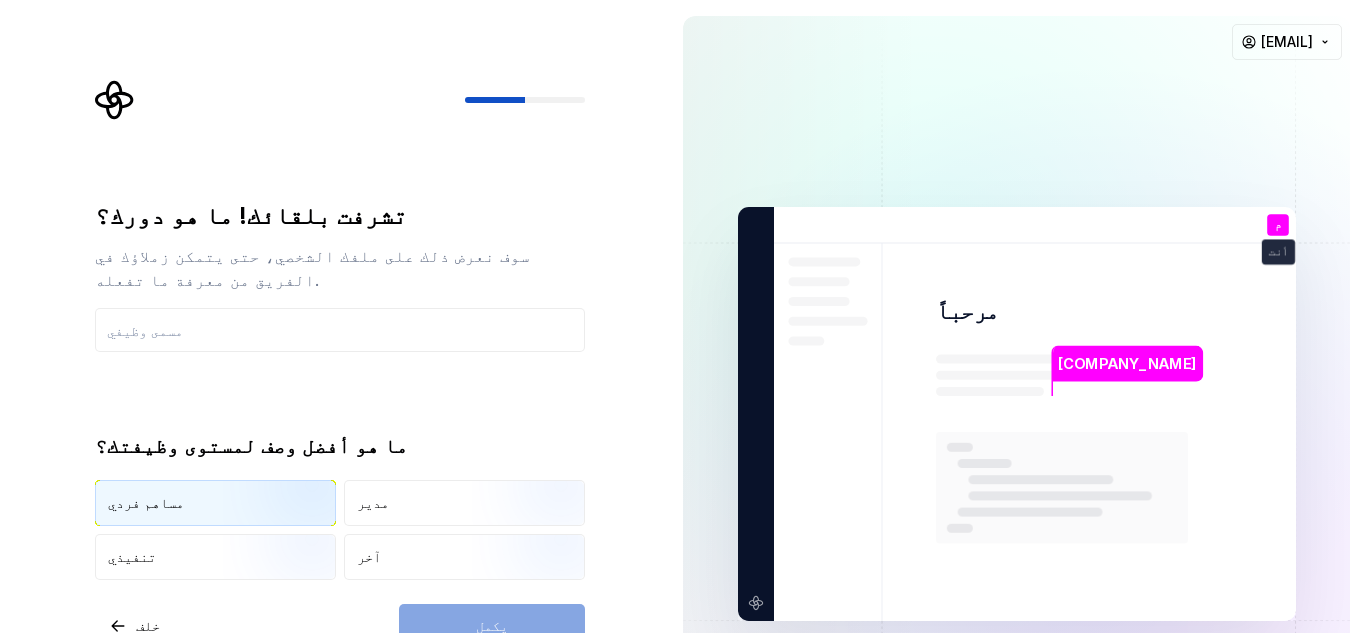 click at bounding box center [287, 528] 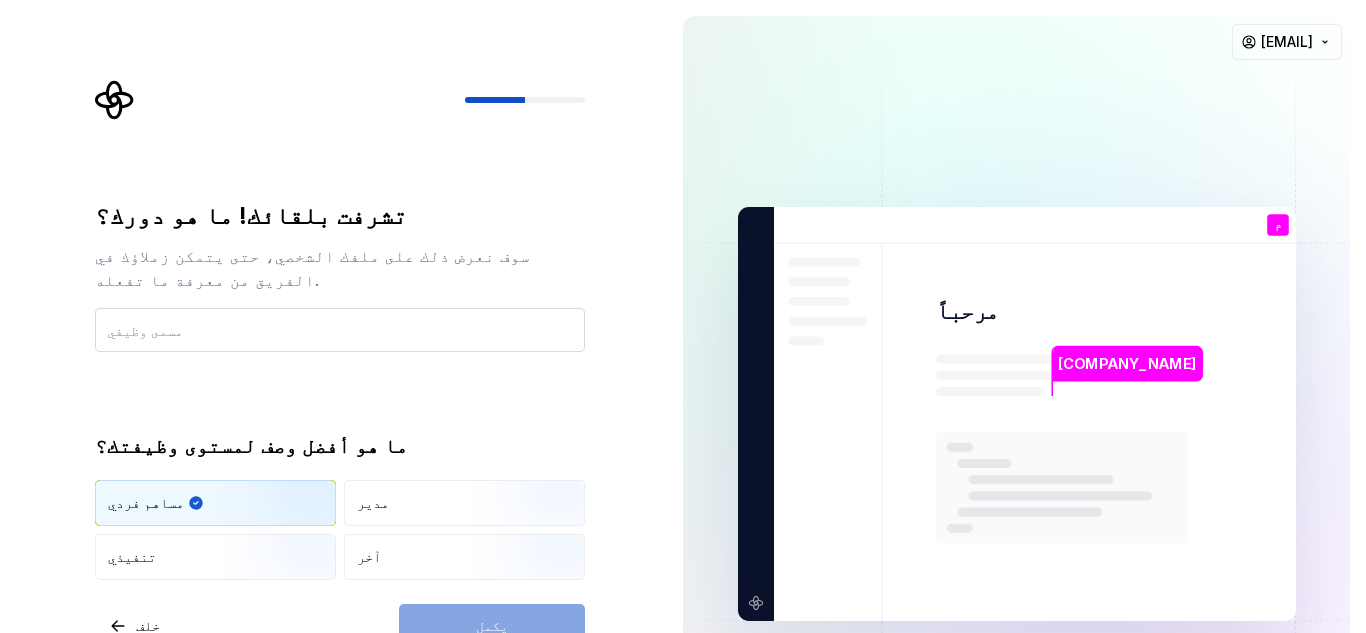 click at bounding box center [340, 330] 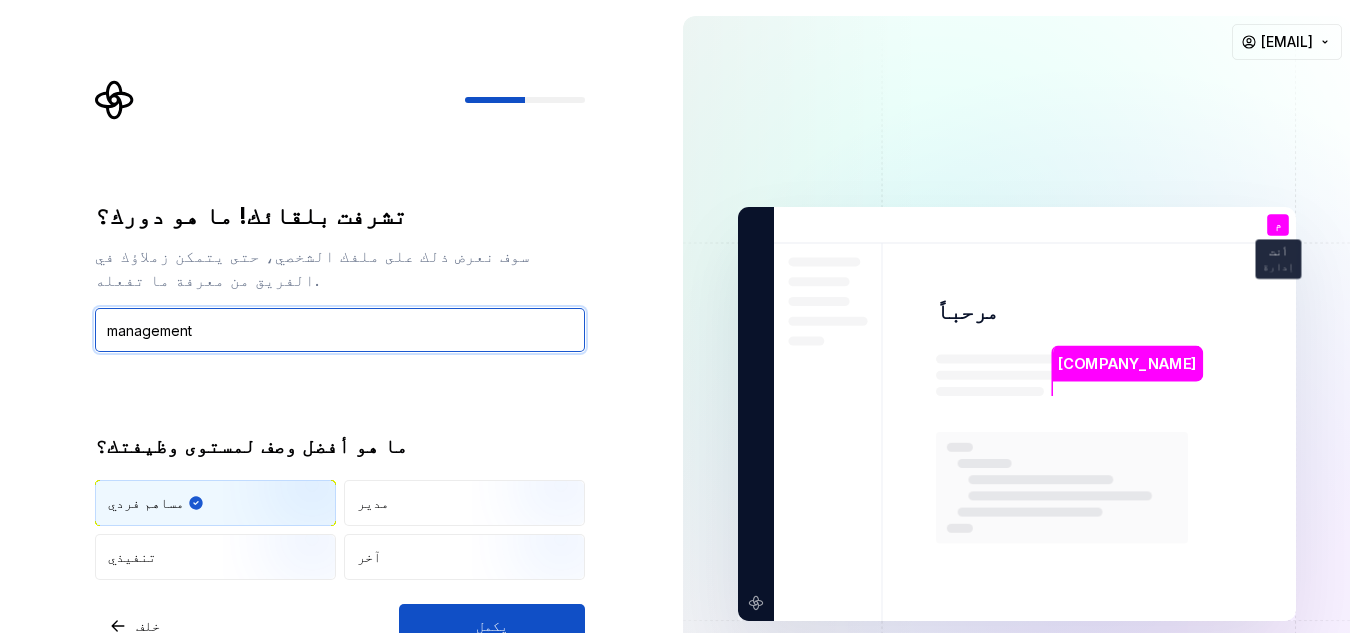 type on "management" 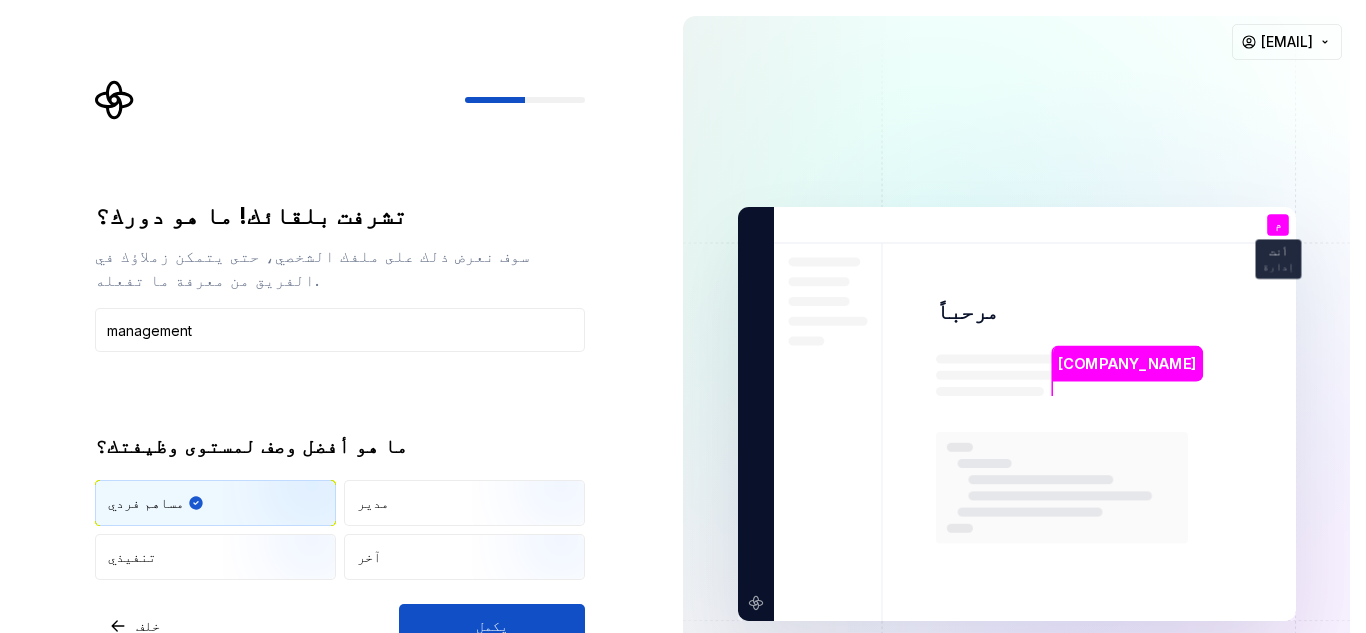 click on "تشرفت بلقائك! ما هو دورك؟ سوف نعرض ذلك على ملفك الشخصي، حتى يتمكن زملاؤك في الفريق من معرفة ما تفعله. [JOB_TITLE] ما هو أفضل وصف لمستوى وظيفتك؟ مساهم فردي مدير تنفيذي آخر خلف يكمل" at bounding box center (333, 414) 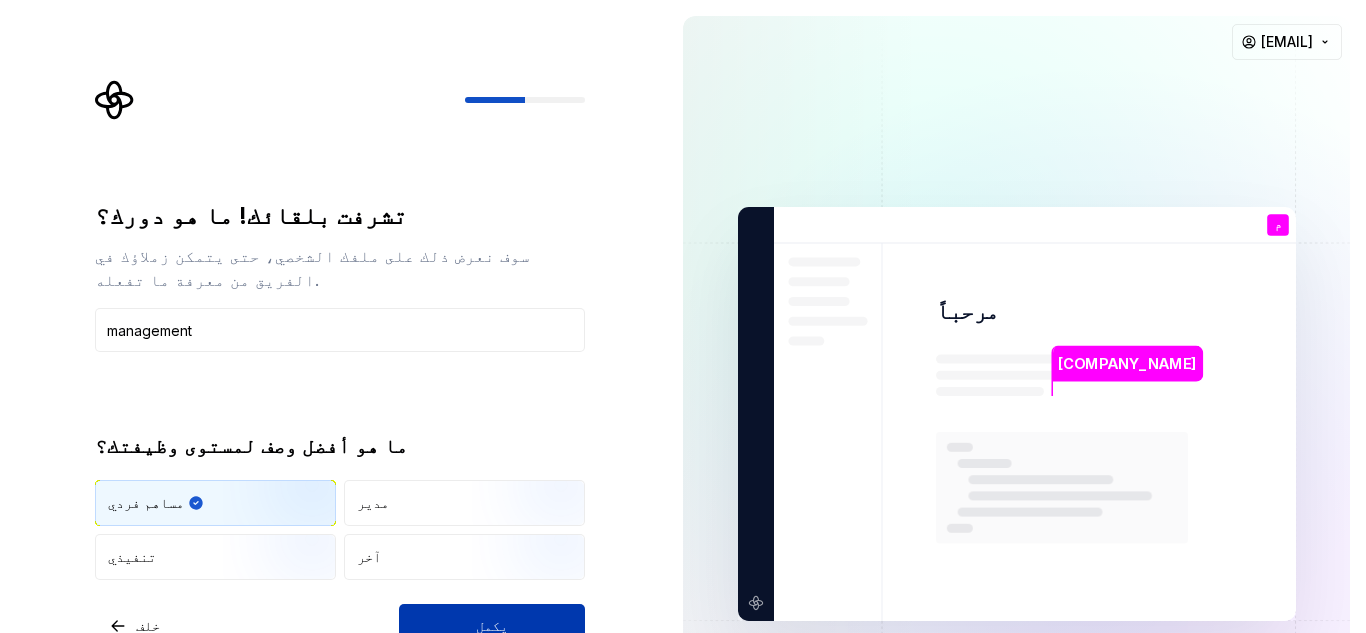 click on "يكمل" at bounding box center [492, 626] 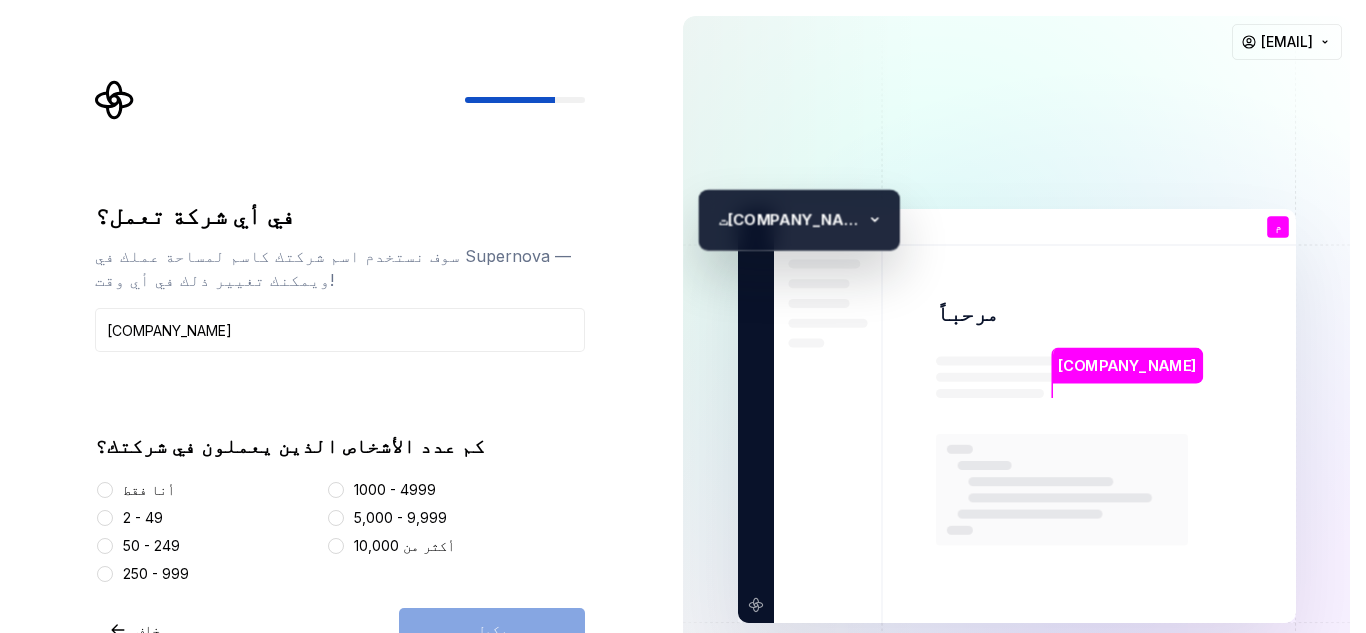 type on "[COMPANY_NAME]" 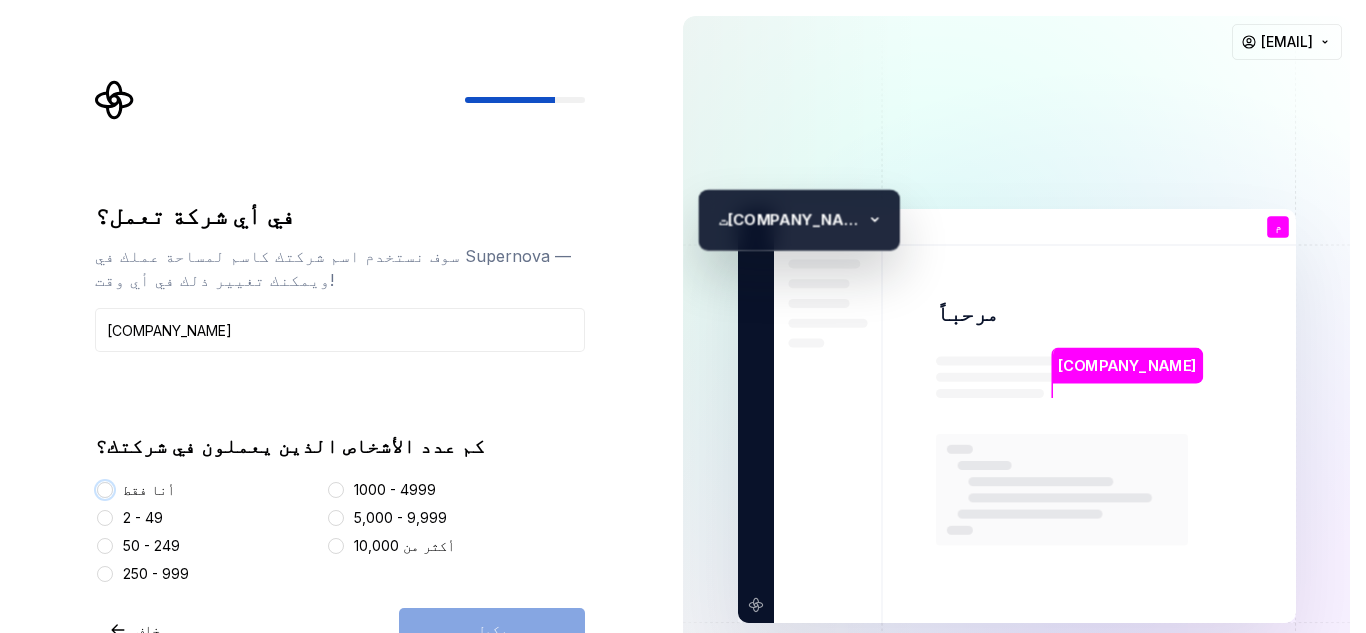 click on "أنا فقط" at bounding box center (105, 490) 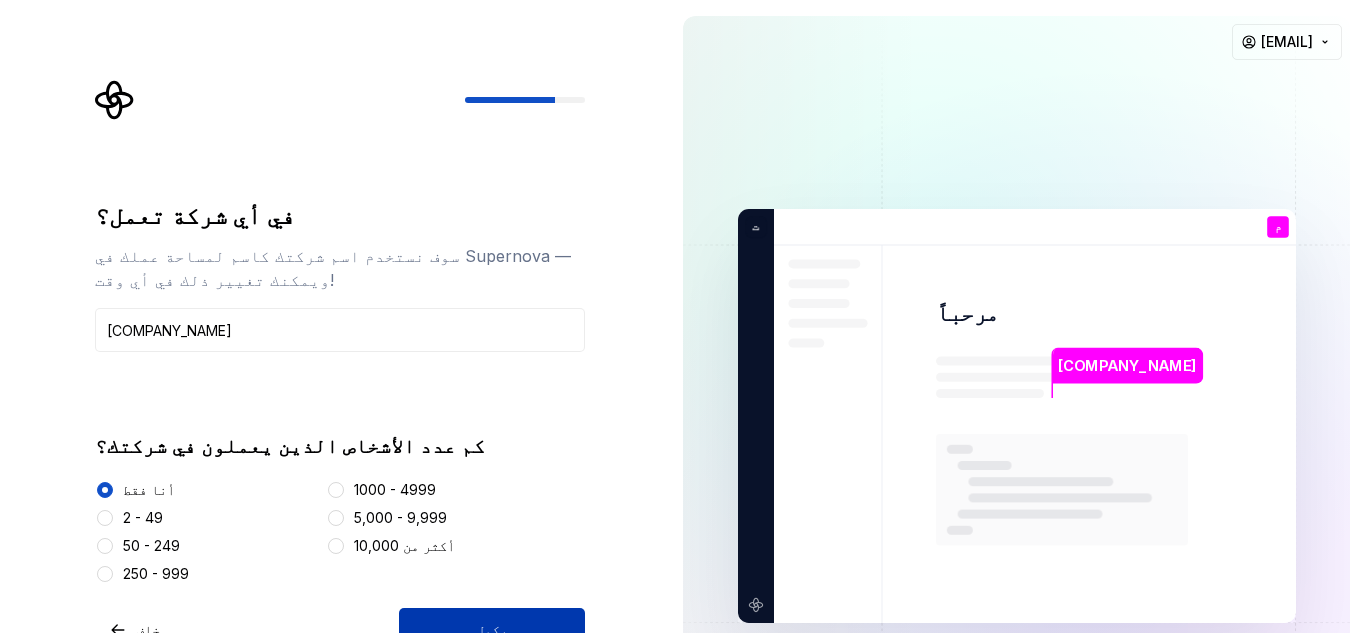 click on "يكمل" at bounding box center [492, 630] 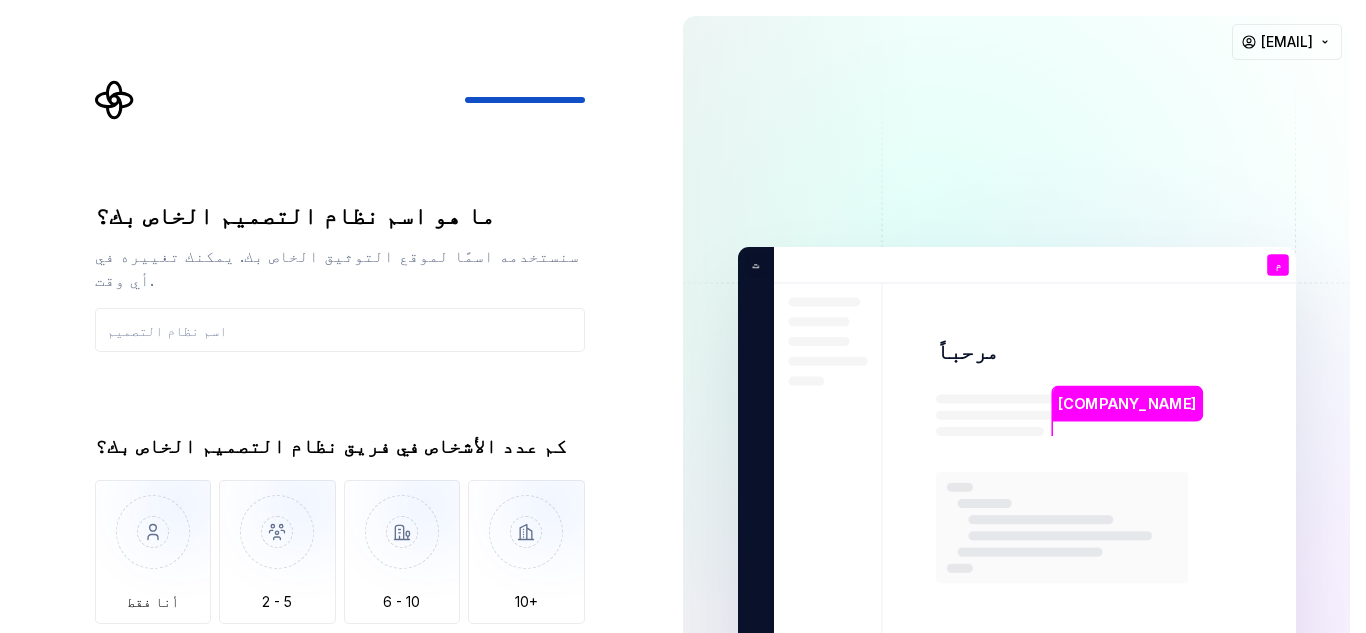 type on "H" 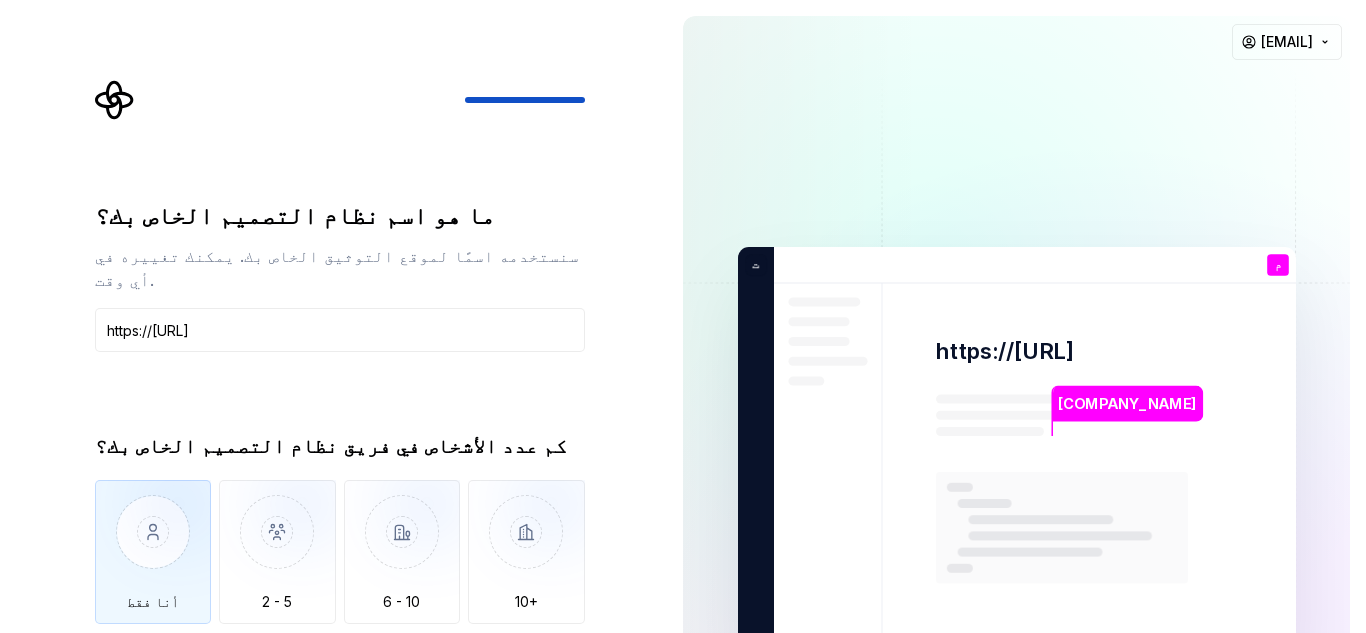 type on "https://[URL]" 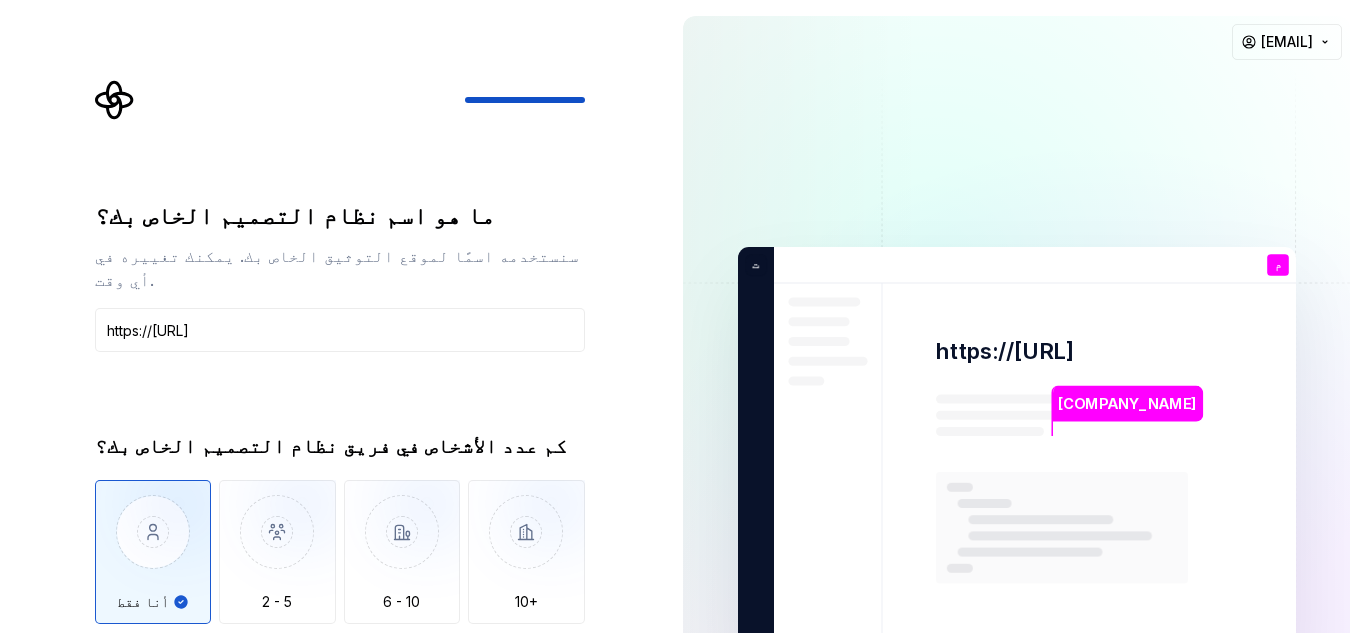 click at bounding box center [1017, 454] 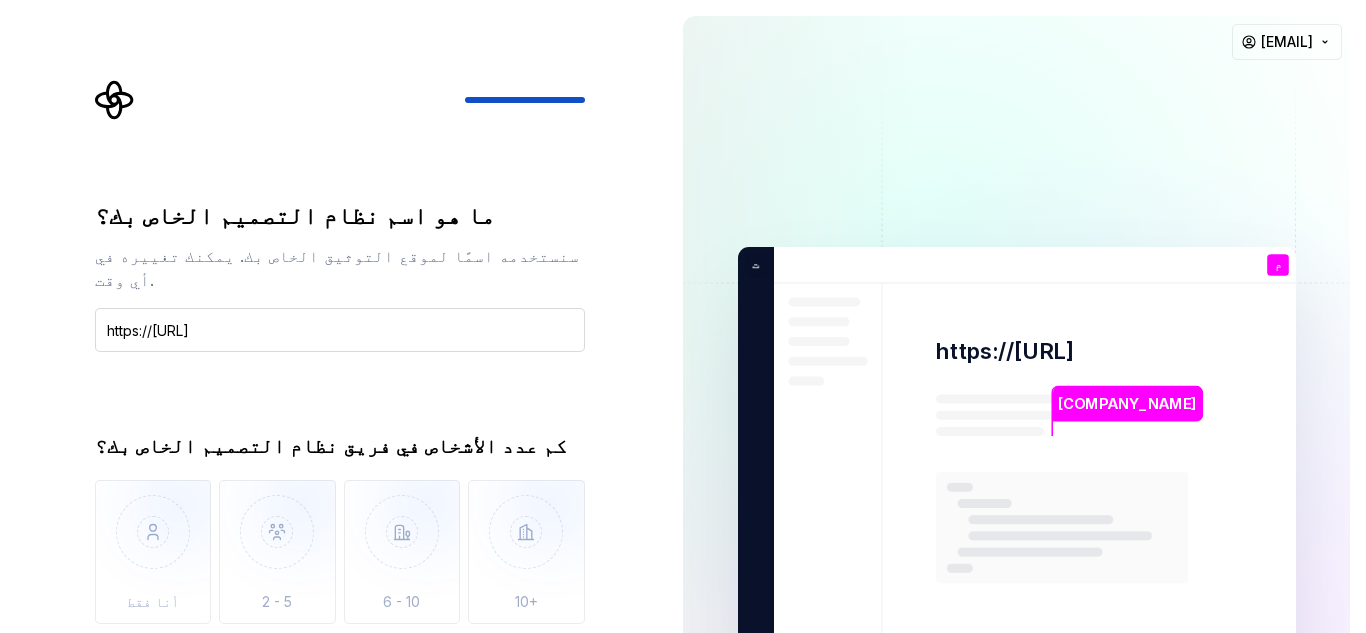 click on "https://[URL]" at bounding box center (340, 330) 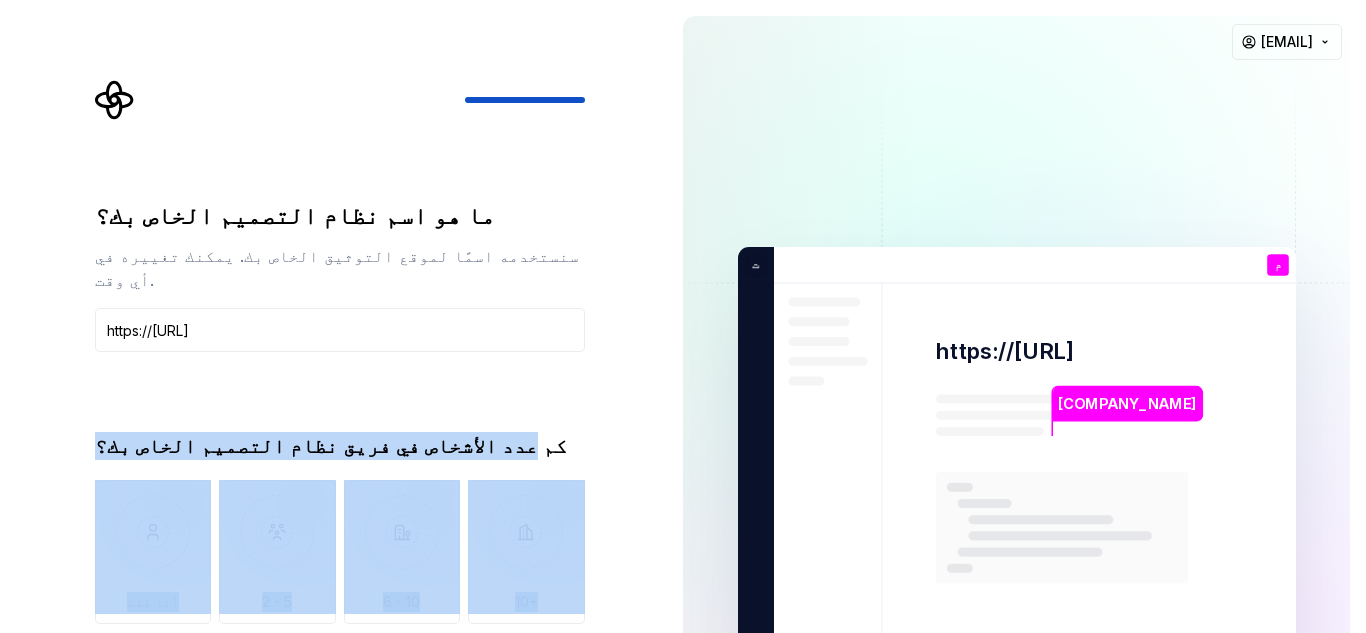 drag, startPoint x: 420, startPoint y: 408, endPoint x: 451, endPoint y: 597, distance: 191.52545 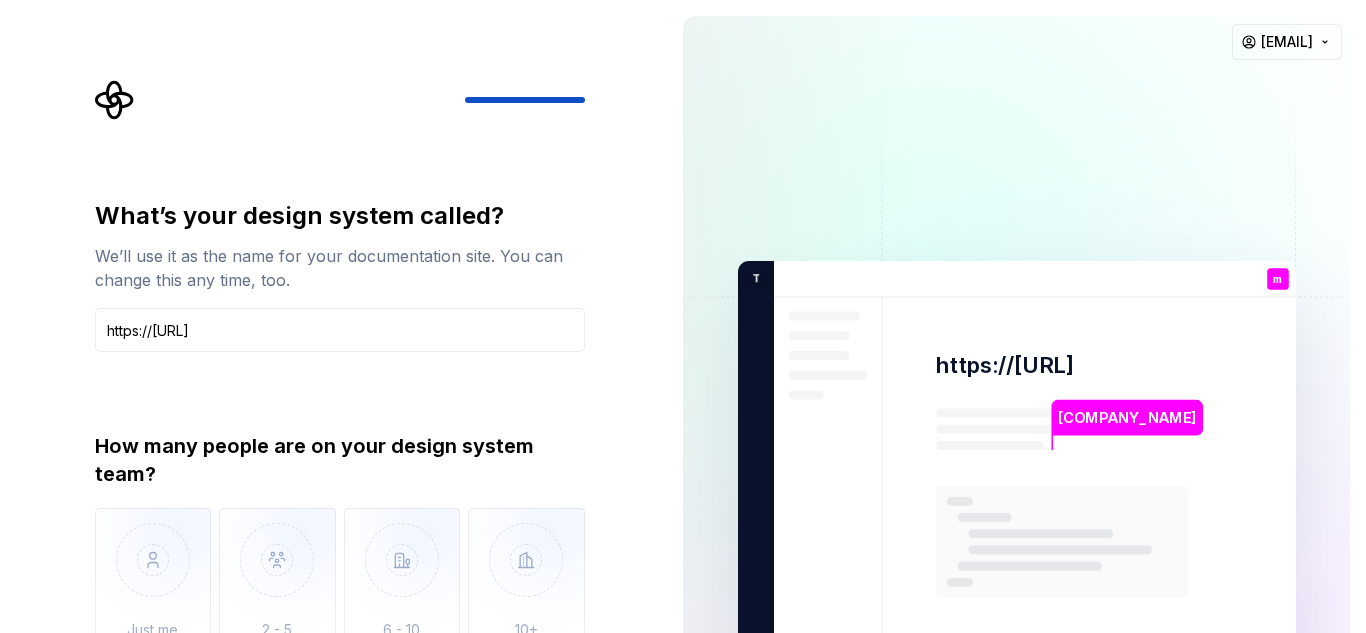 click on "What’s your design system called? We’ll use it as the name for your documentation site. You can change this any time, too. [URL] How many people are on your design system team? Just me 2 - 5 6 - 10 10+ We don't have a dedicated design system team" at bounding box center [340, 444] 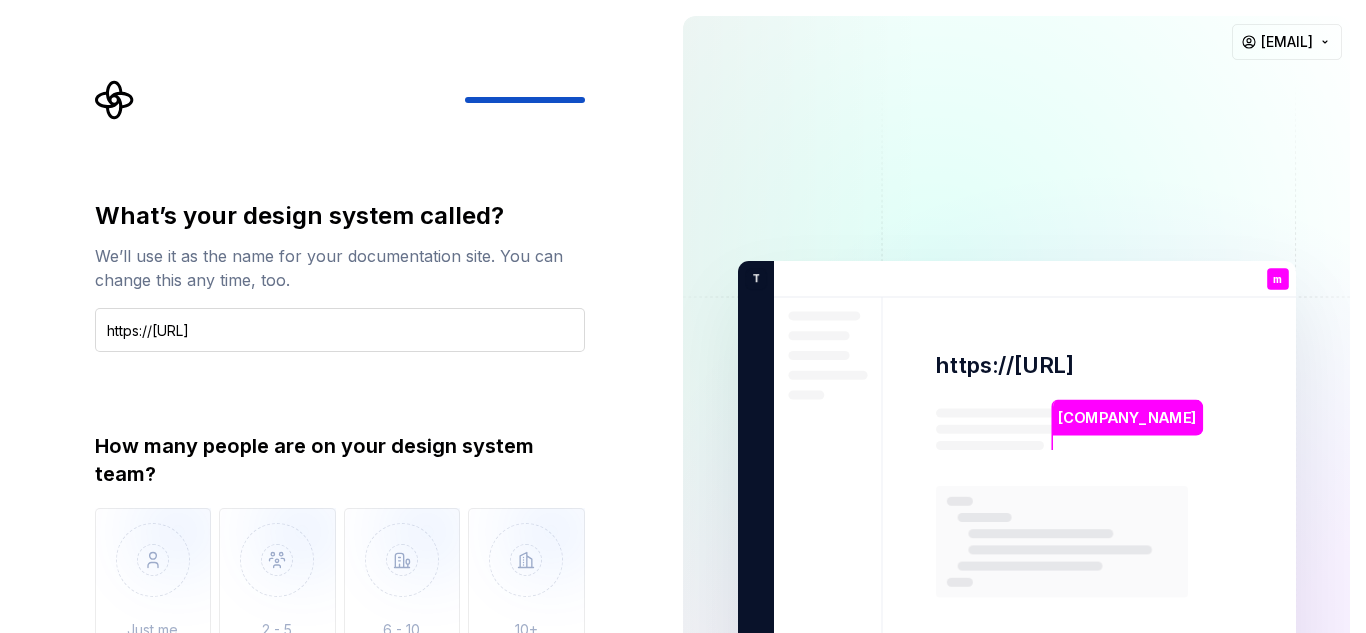 click on "https://[URL]" at bounding box center (340, 330) 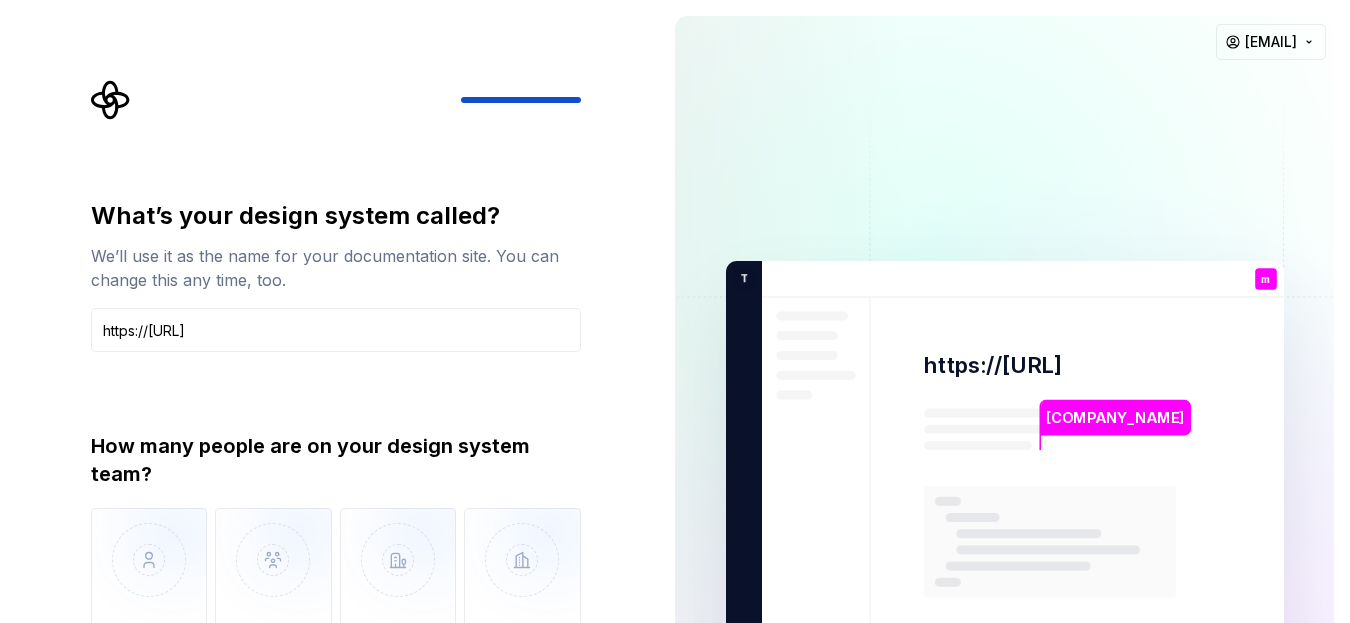 click on "T" at bounding box center (740, 279) 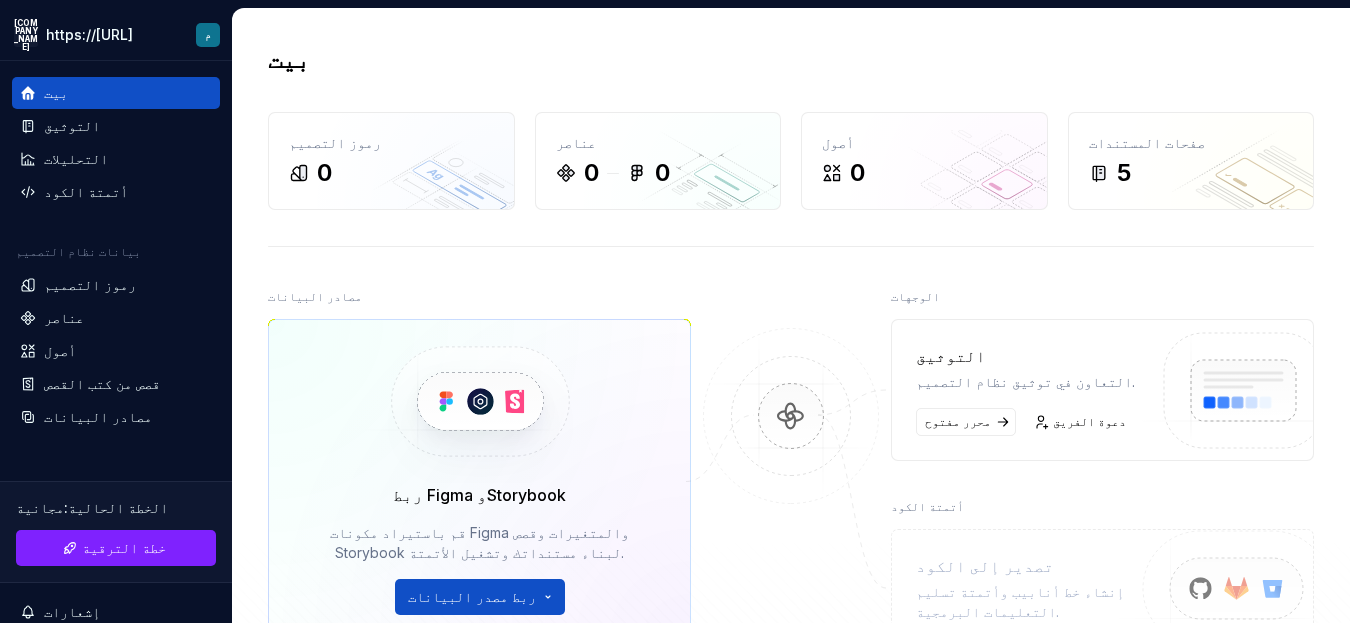 scroll, scrollTop: 321, scrollLeft: 0, axis: vertical 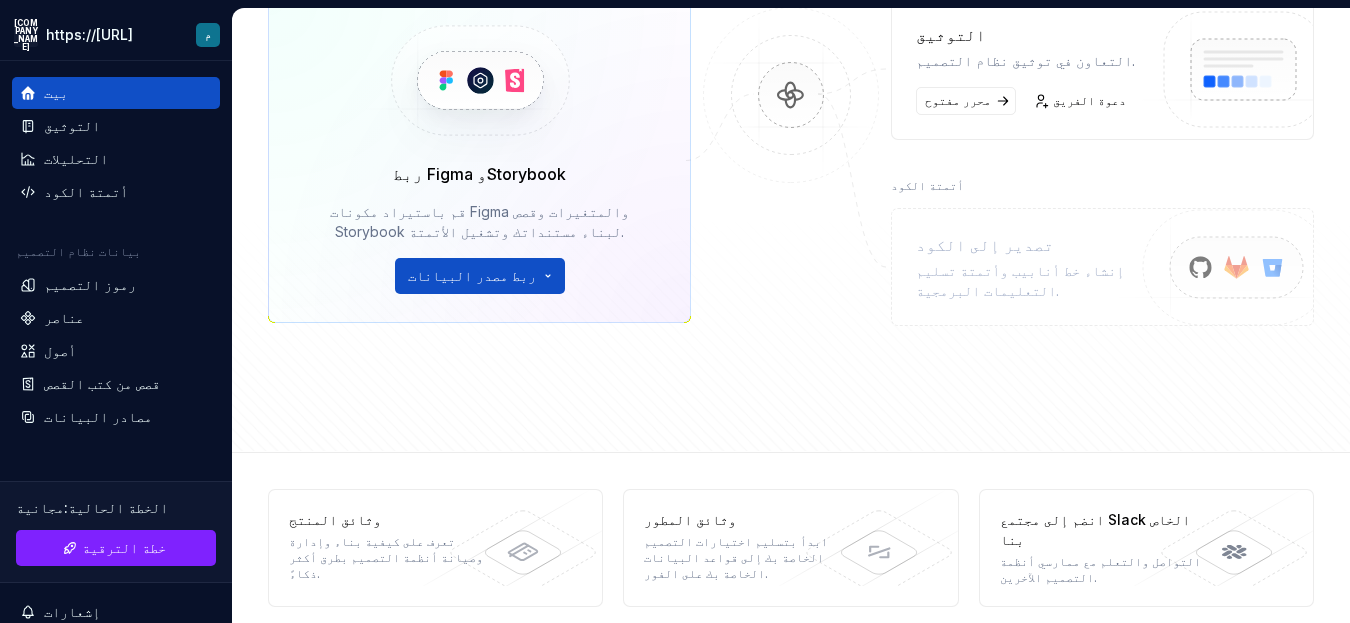 click on "[URL] م بيت التوثيق التحليلات أتمتة الكود بيانات نظام التصميم رموز التصميم عناصر أصول قصص من كتب القصص مصادر البيانات الخطة الحالية  :  مجانية خطة الترقية إشعارات بحث ⌘ك دعوة الفريق إعدادات اتصل بالدعم يساعد بيت رموز التصميم 0 عناصر 0 0 أصول 0 صفحات المستندات 5 مصادر البيانات ربط Figma وStorybook قم باستيراد مكونات Figma والمتغيرات وقصص Storybook لبناء مستنداتك وتشغيل الأتمتة. ربط مصدر البيانات الوجهات التوثيق التعاون في توثيق نظام التصميم. محرر مفتوح دعوة الفريق أتمتة الكود تصدير إلى الكود إنشاء خط أنابيب وأتمتة تسليم التعليمات البرمجية. وثائق المنتج" at bounding box center (675, 311) 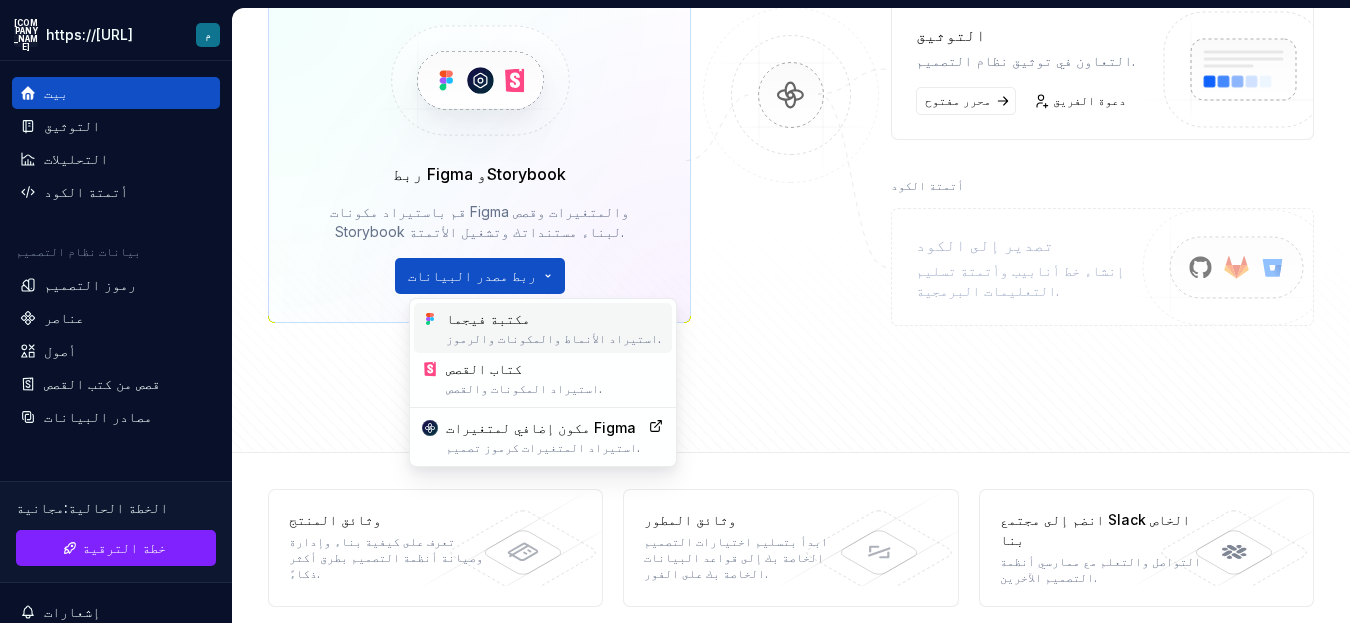 click on "استيراد الأنماط والمكونات والرموز." at bounding box center [553, 338] 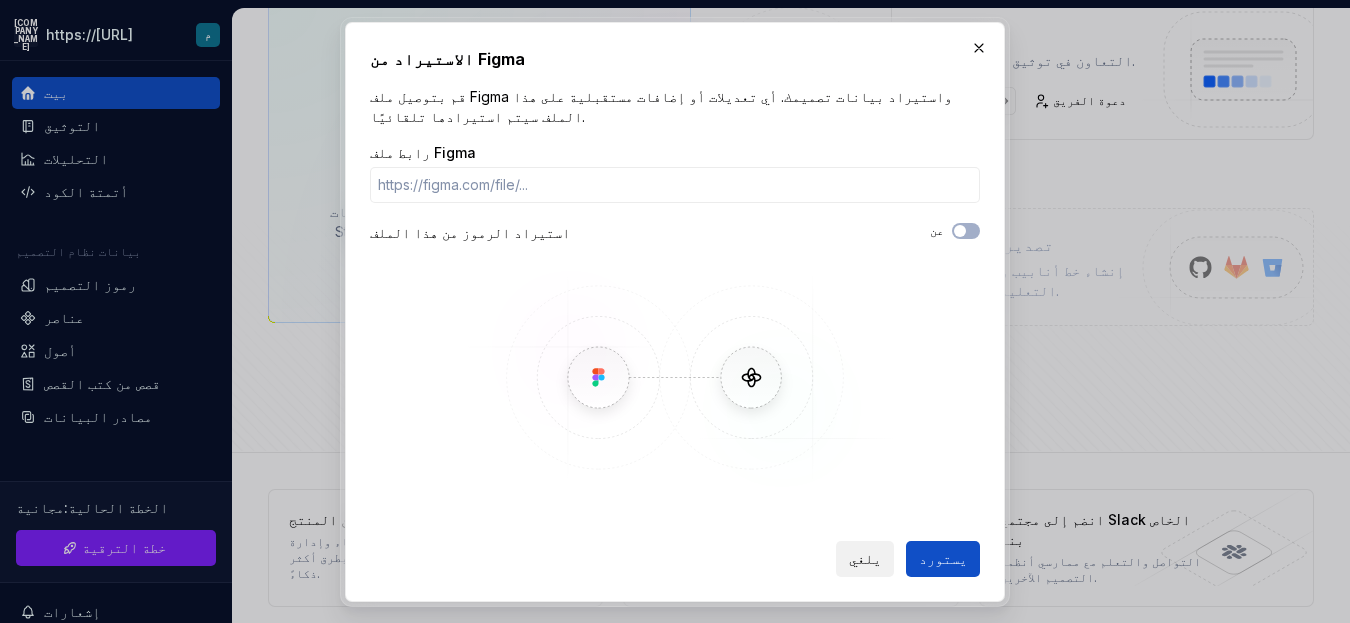 click on "يلغي" at bounding box center [865, 557] 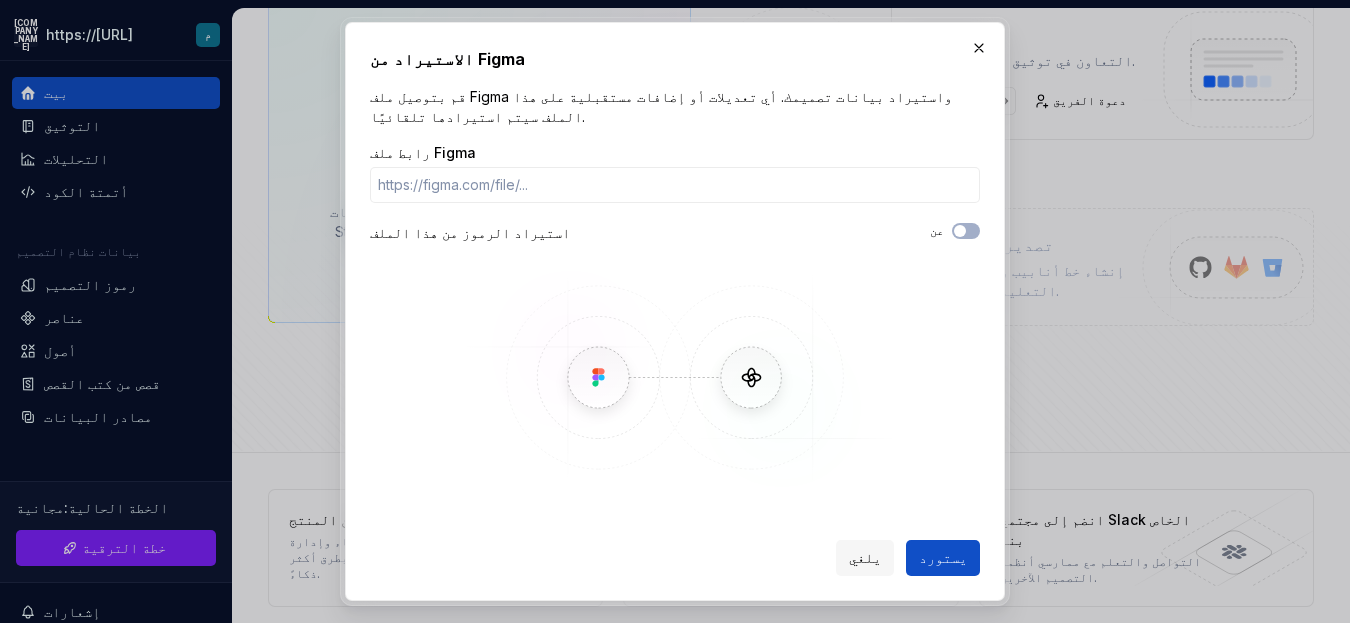 click on "[URL] م بيت التوثيق التحليلات أتمتة الكود بيانات نظام التصميم رموز التصميم عناصر أصول قصص من كتب القصص مصادر البيانات الخطة الحالية  :  مجانية خطة الترقية إشعارات بحث ⌘ك دعوة الفريق إعدادات اتصل بالدعم يساعد بيت رموز التصميم 0 عناصر 0 0 أصول 0 صفحات المستندات 5 مصادر البيانات ربط Figma وStorybook قم باستيراد مكونات Figma والمتغيرات وقصص Storybook لبناء مستنداتك وتشغيل الأتمتة. ربط مصدر البيانات الوجهات التوثيق التعاون في توثيق نظام التصميم. محرر مفتوح دعوة الفريق أتمتة الكود تصدير إلى الكود إنشاء خط أنابيب وأتمتة تسليم التعليمات البرمجية. وثائق المنتج   عن" at bounding box center [675, 311] 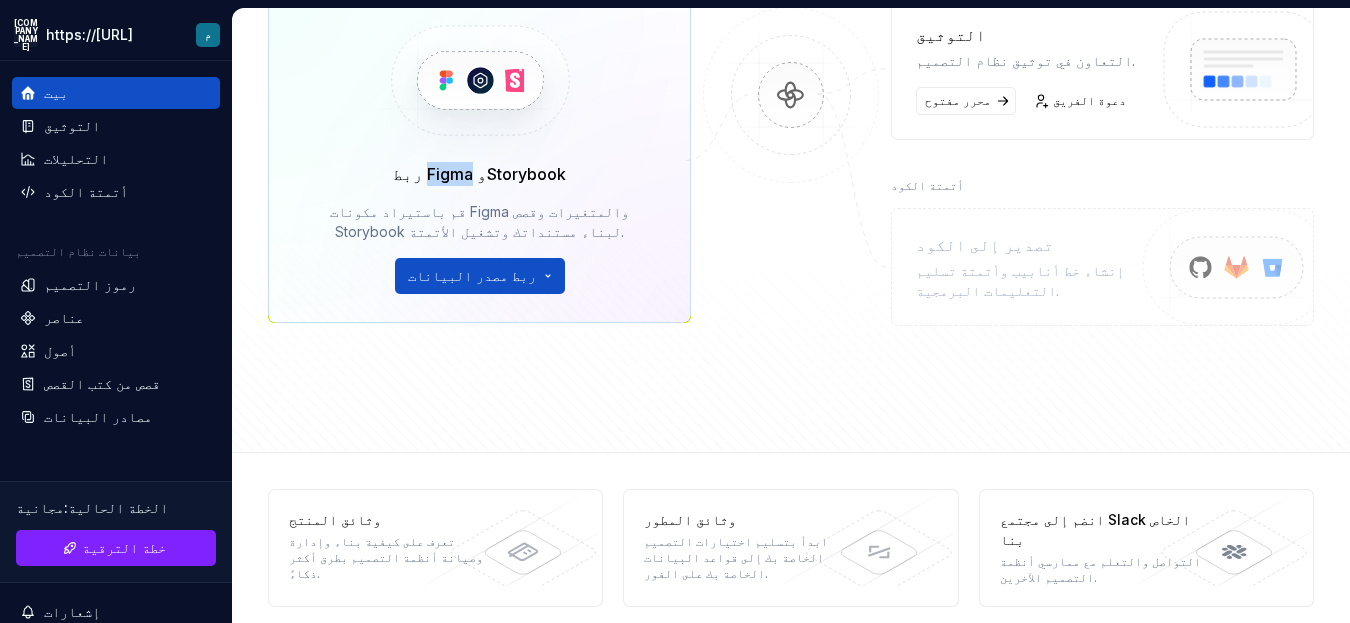 drag, startPoint x: 464, startPoint y: 173, endPoint x: 423, endPoint y: 168, distance: 41.303753 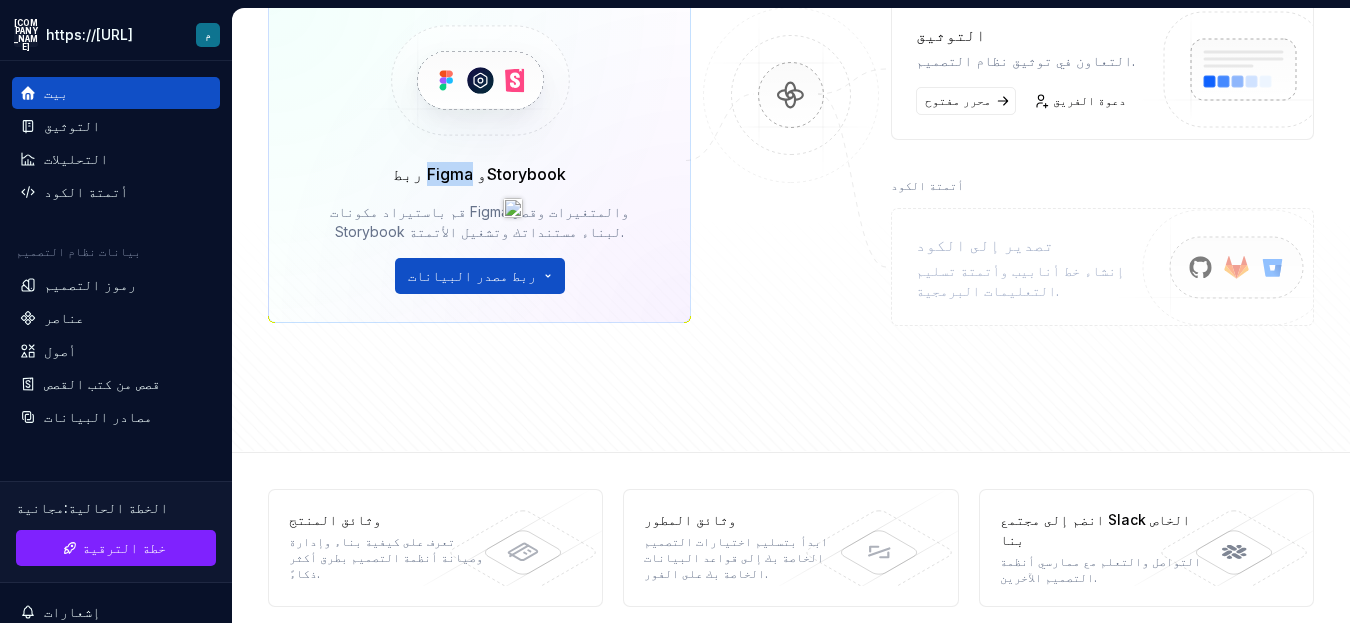 copy on "Figma" 